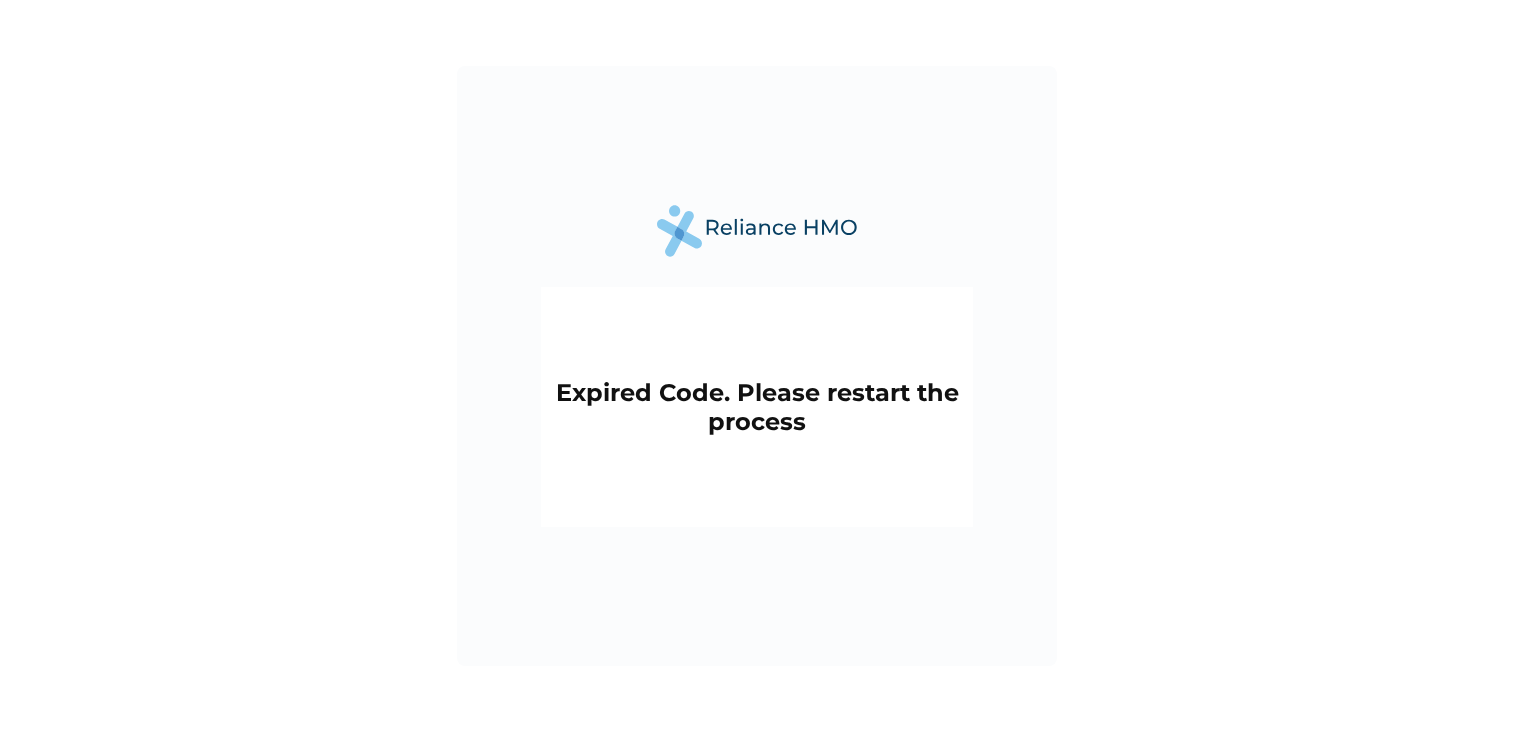 scroll, scrollTop: 0, scrollLeft: 0, axis: both 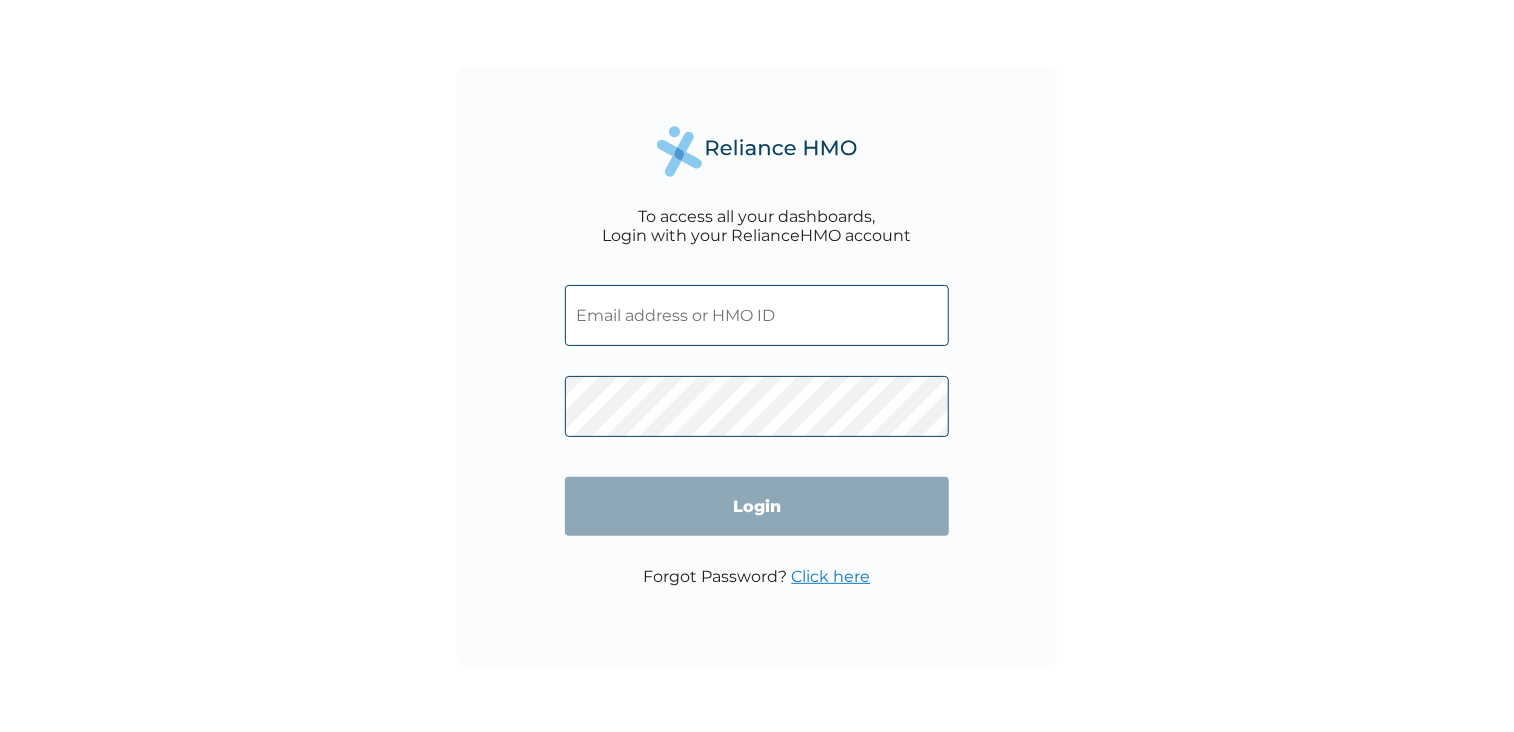 click on "To access all your dashboards, Login with your RelianceHMO account Login Forgot Password?   Click here" at bounding box center [757, 366] 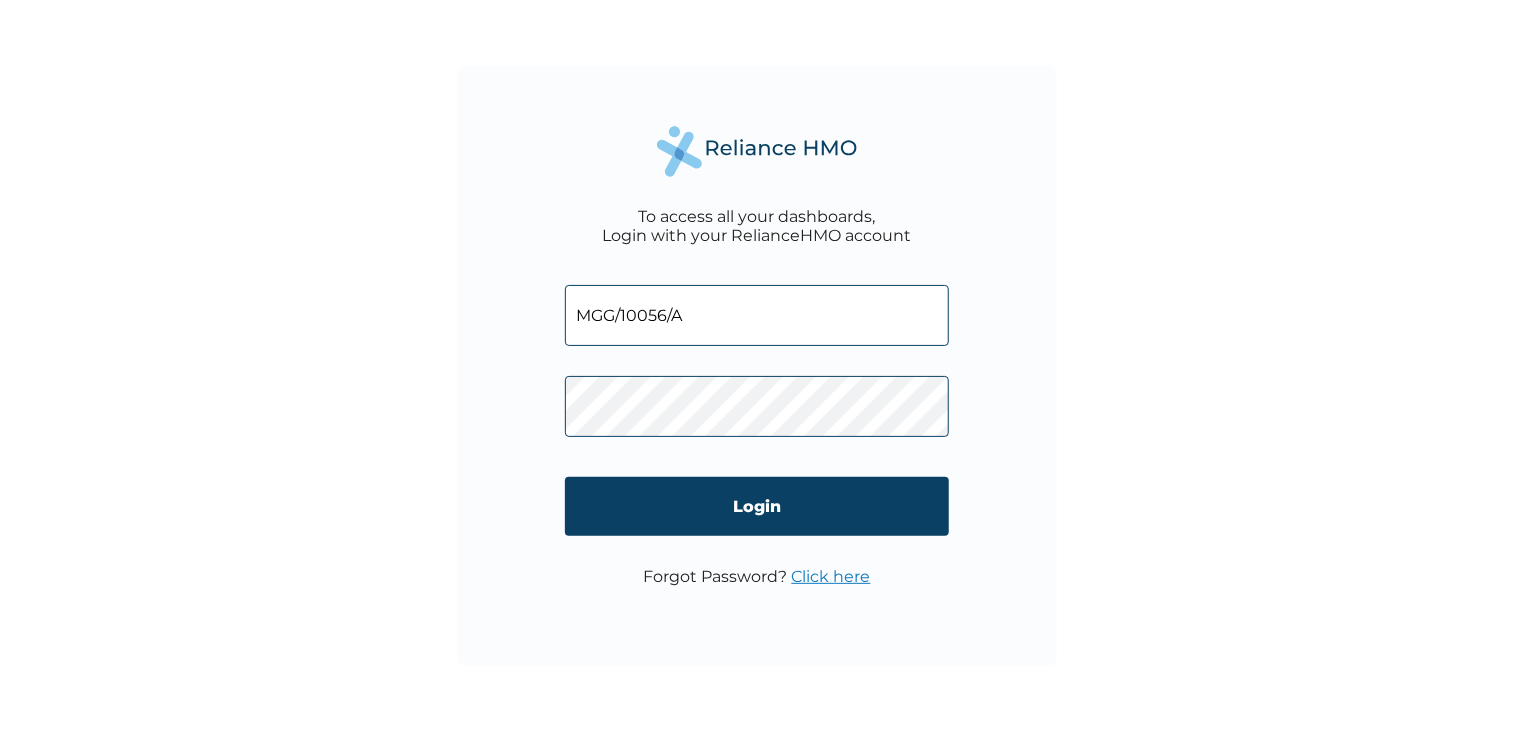 type on "MGG/10056/A" 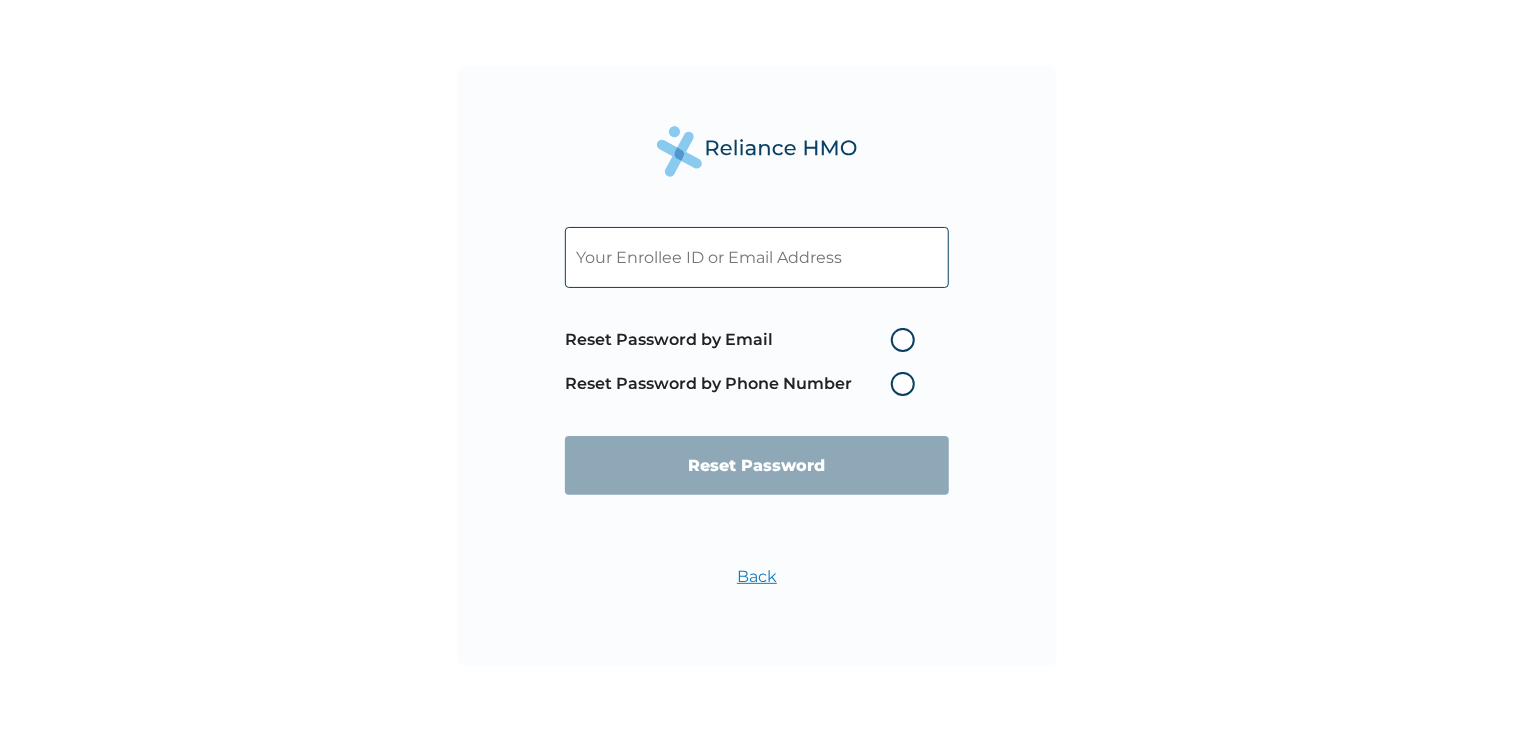 click on "Reset Password by Email" at bounding box center (745, 340) 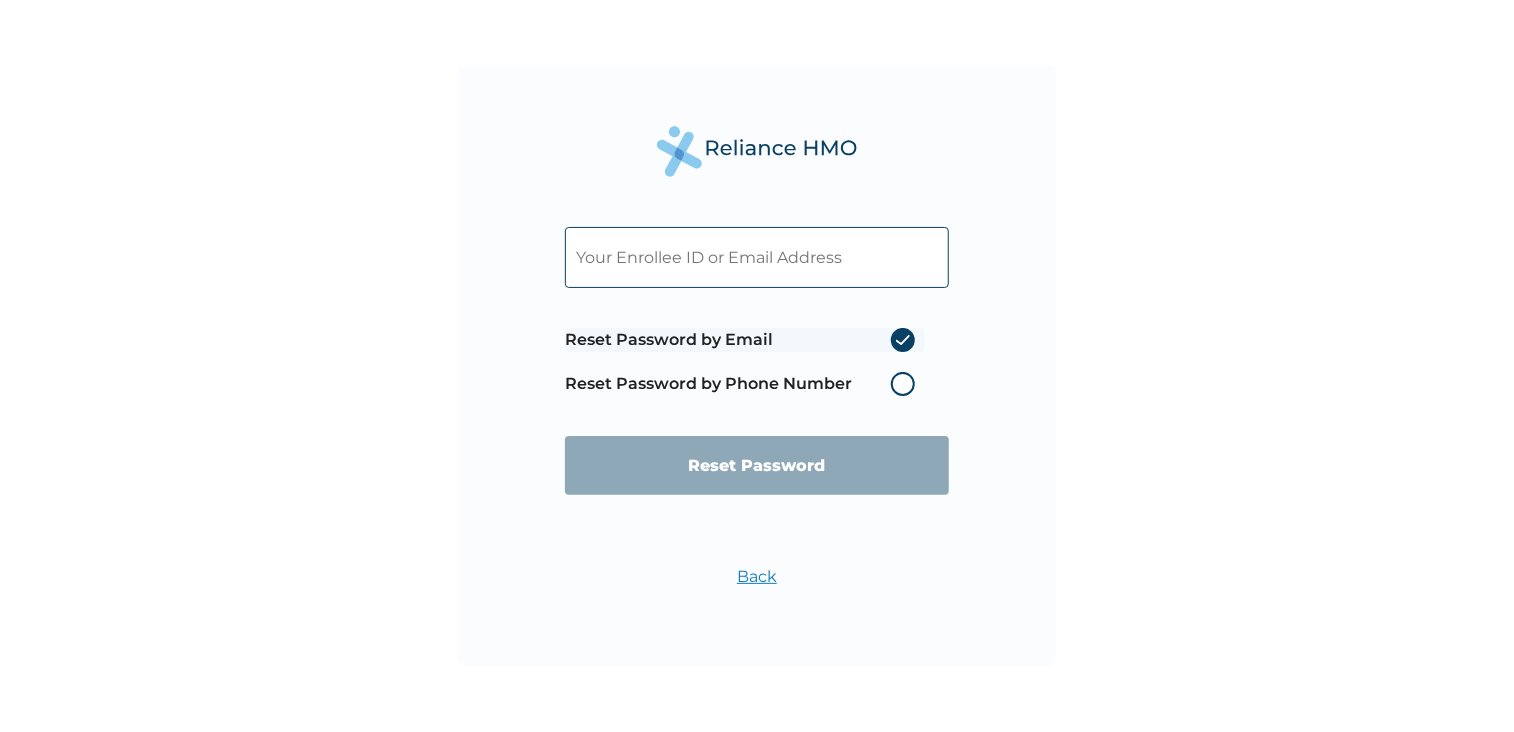 radio on "true" 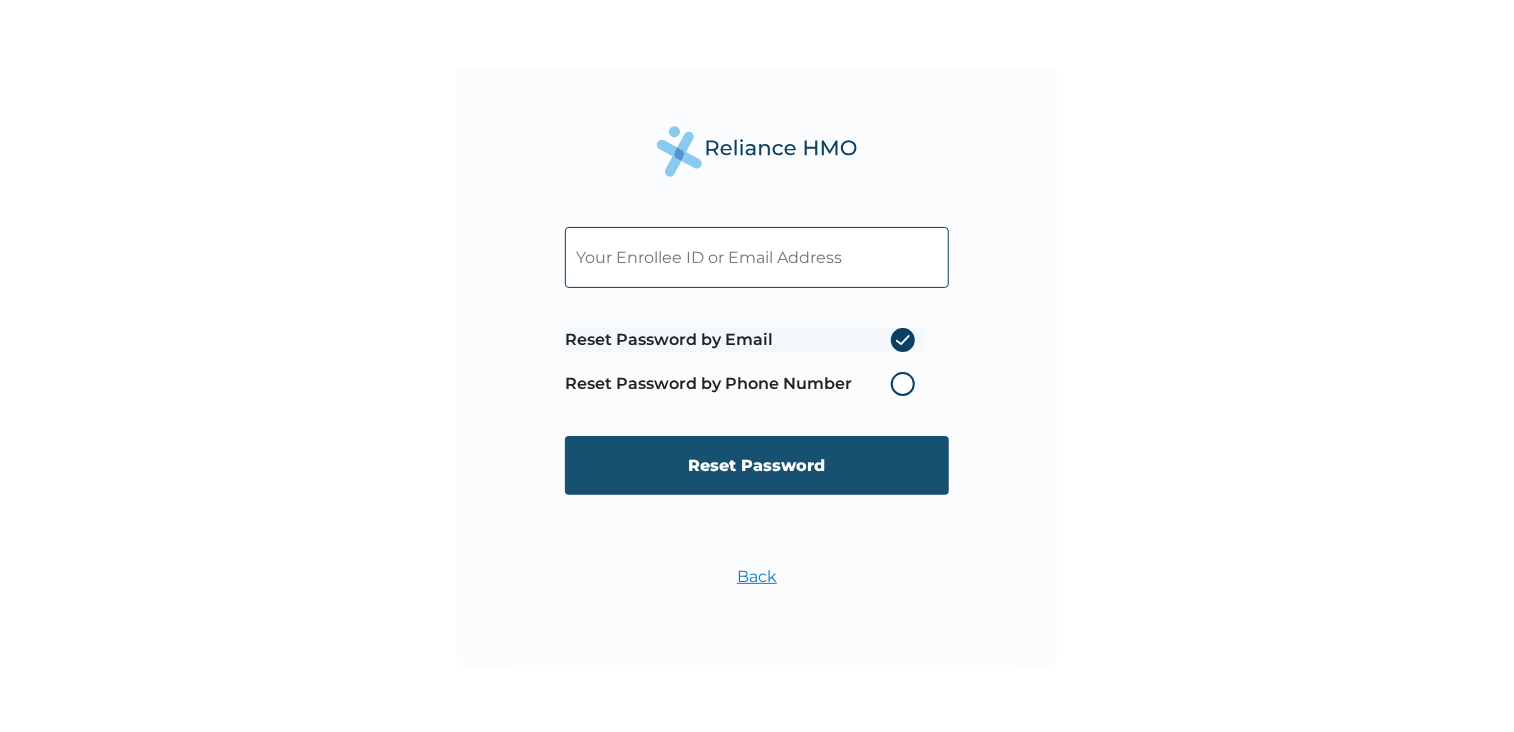 click on "Reset Password" at bounding box center (757, 465) 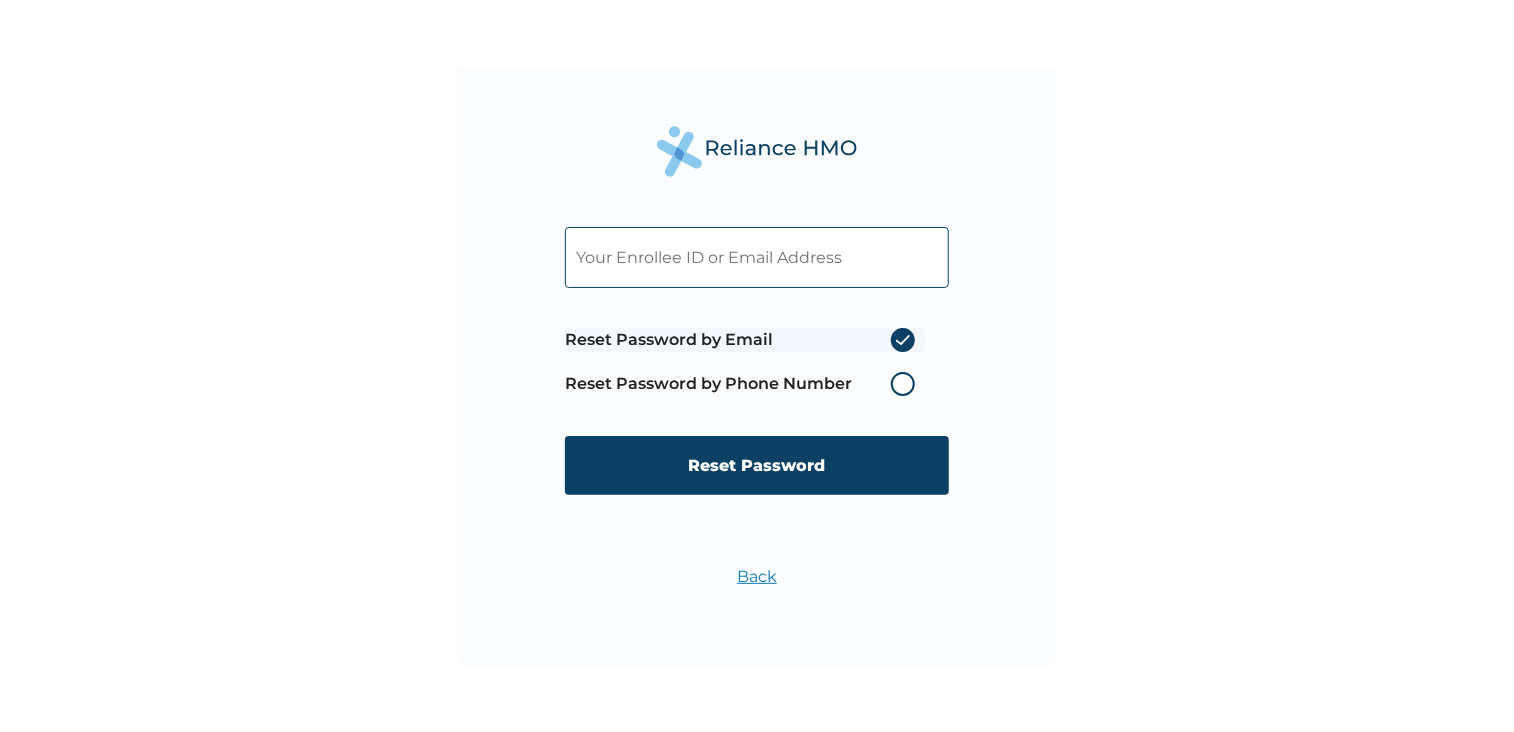 click on "Reset Password by Phone Number" at bounding box center [745, 384] 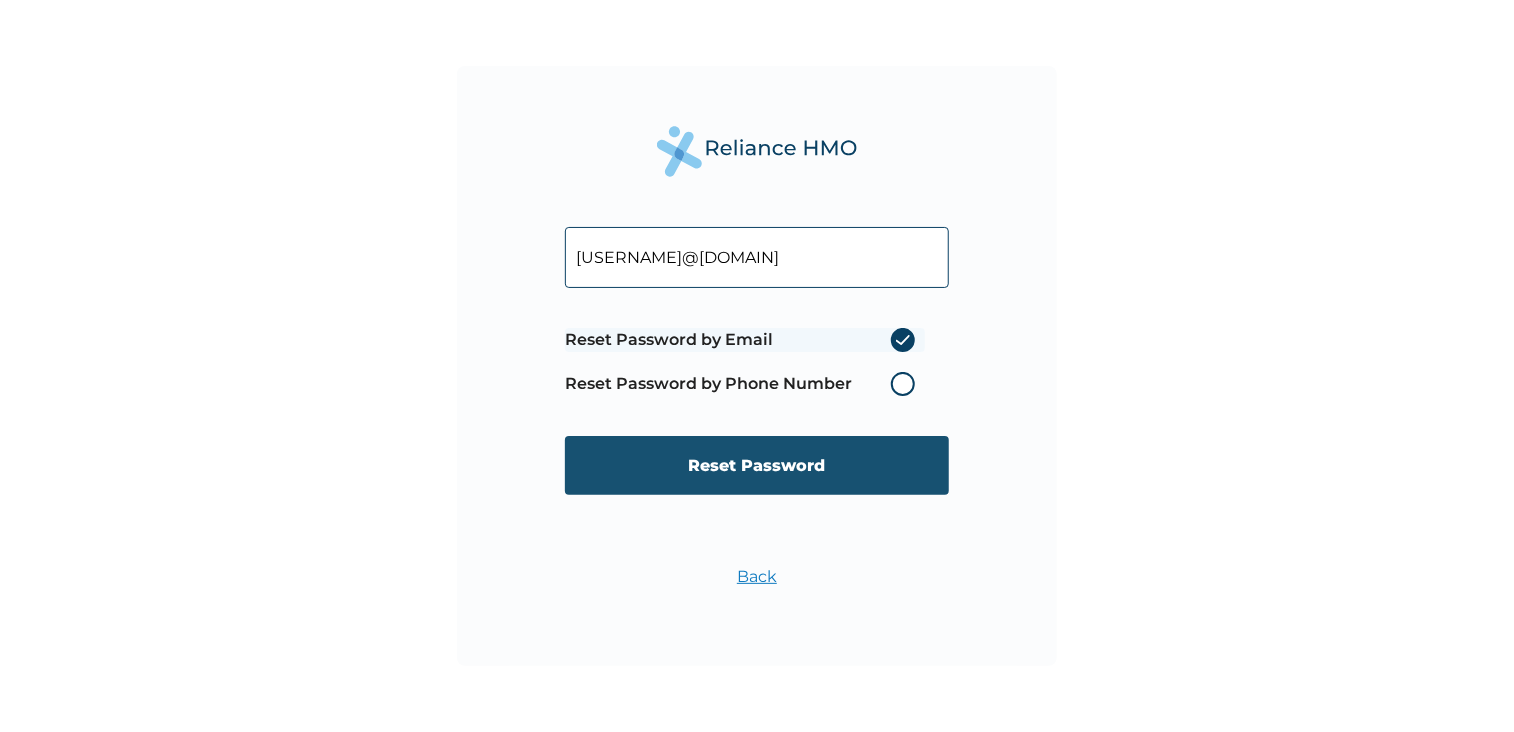 click on "Reset Password" at bounding box center (757, 465) 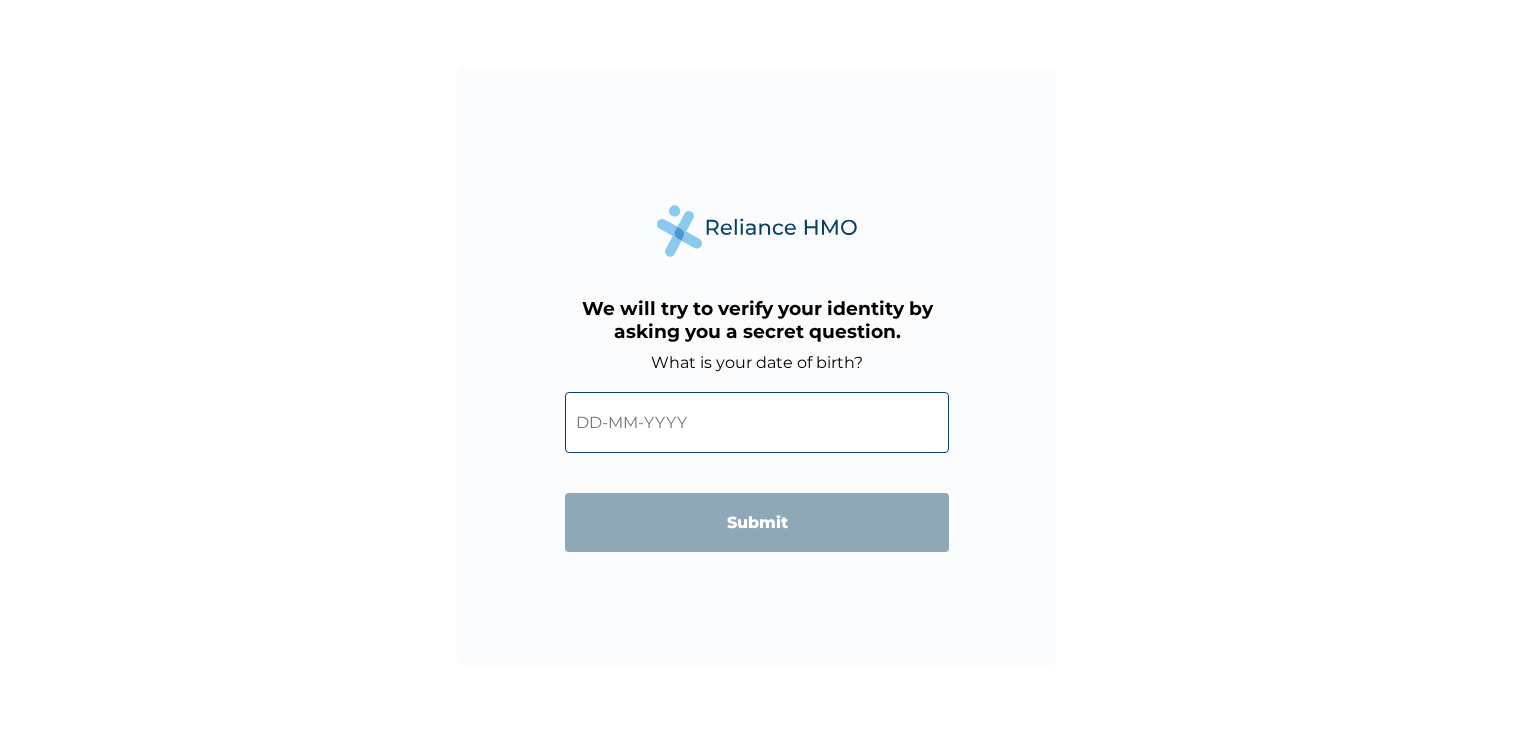 scroll, scrollTop: 0, scrollLeft: 0, axis: both 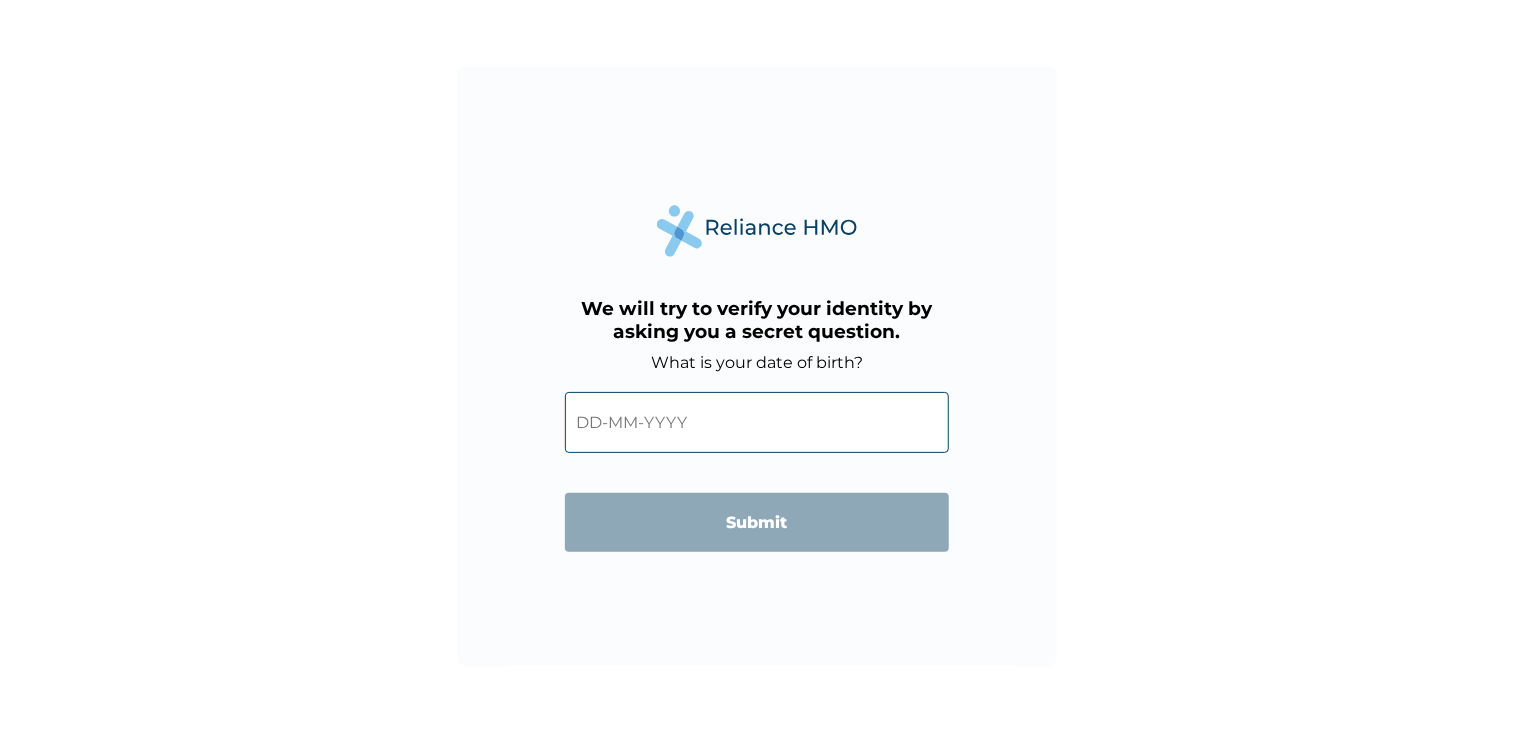 click at bounding box center [757, 422] 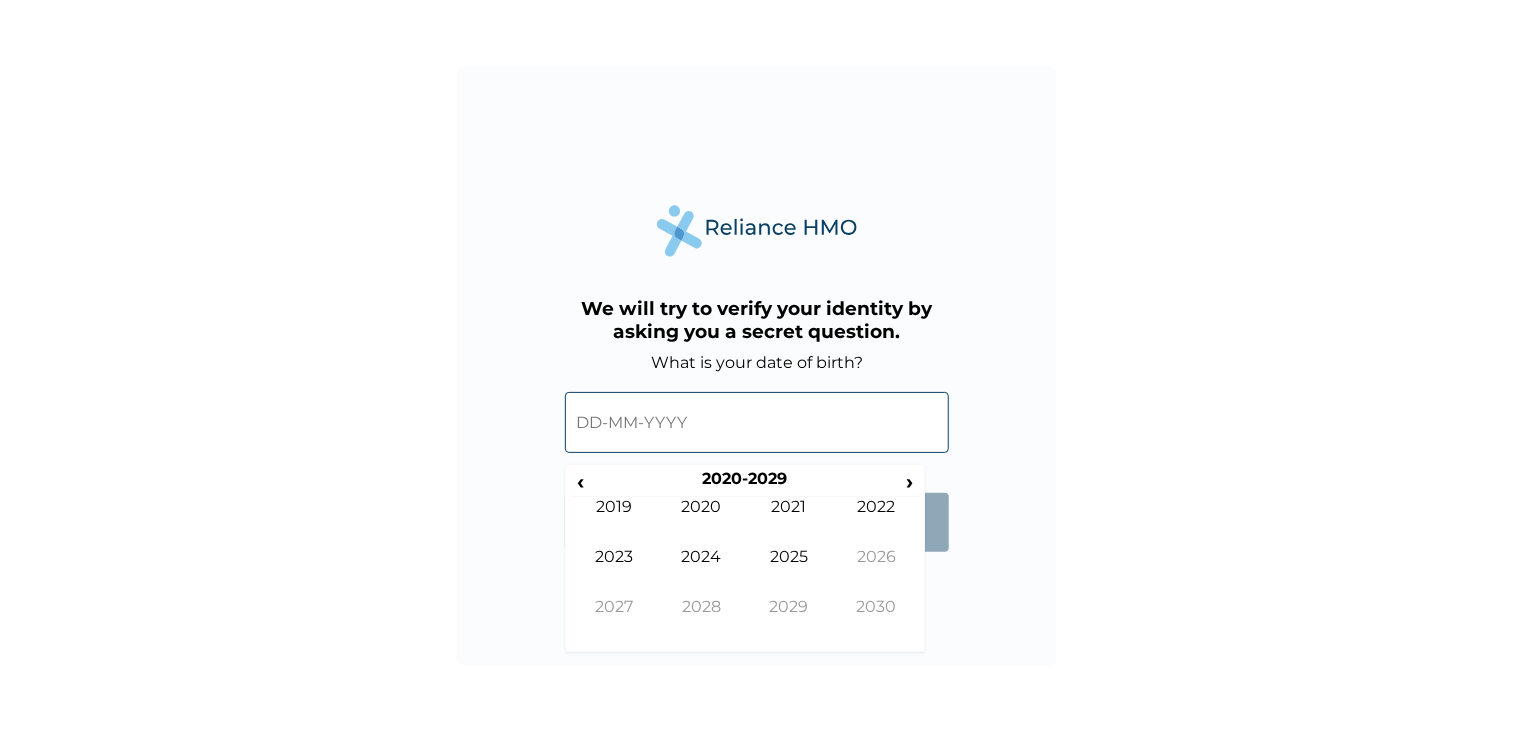 click at bounding box center [757, 422] 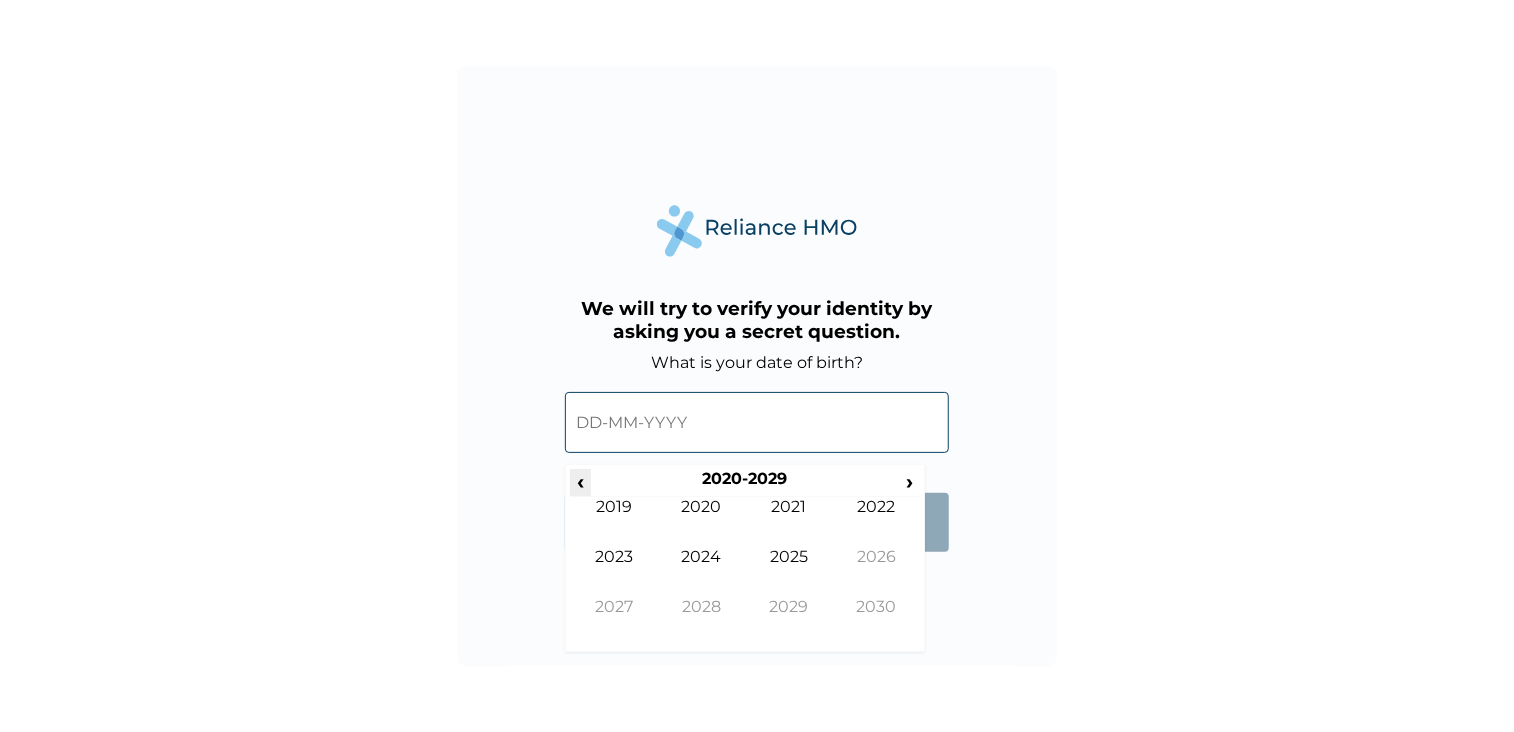 click on "‹" at bounding box center [580, 481] 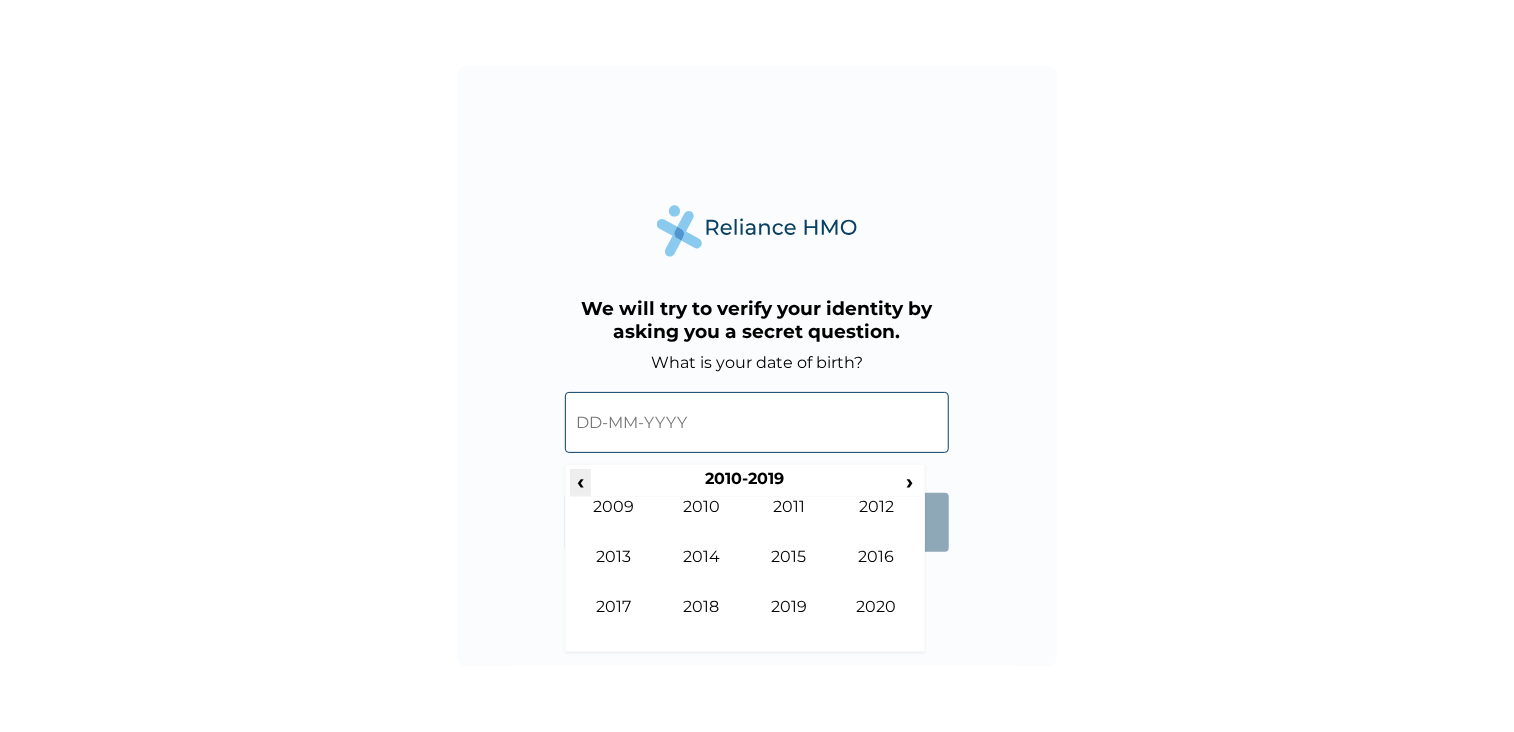 click on "‹" at bounding box center [580, 481] 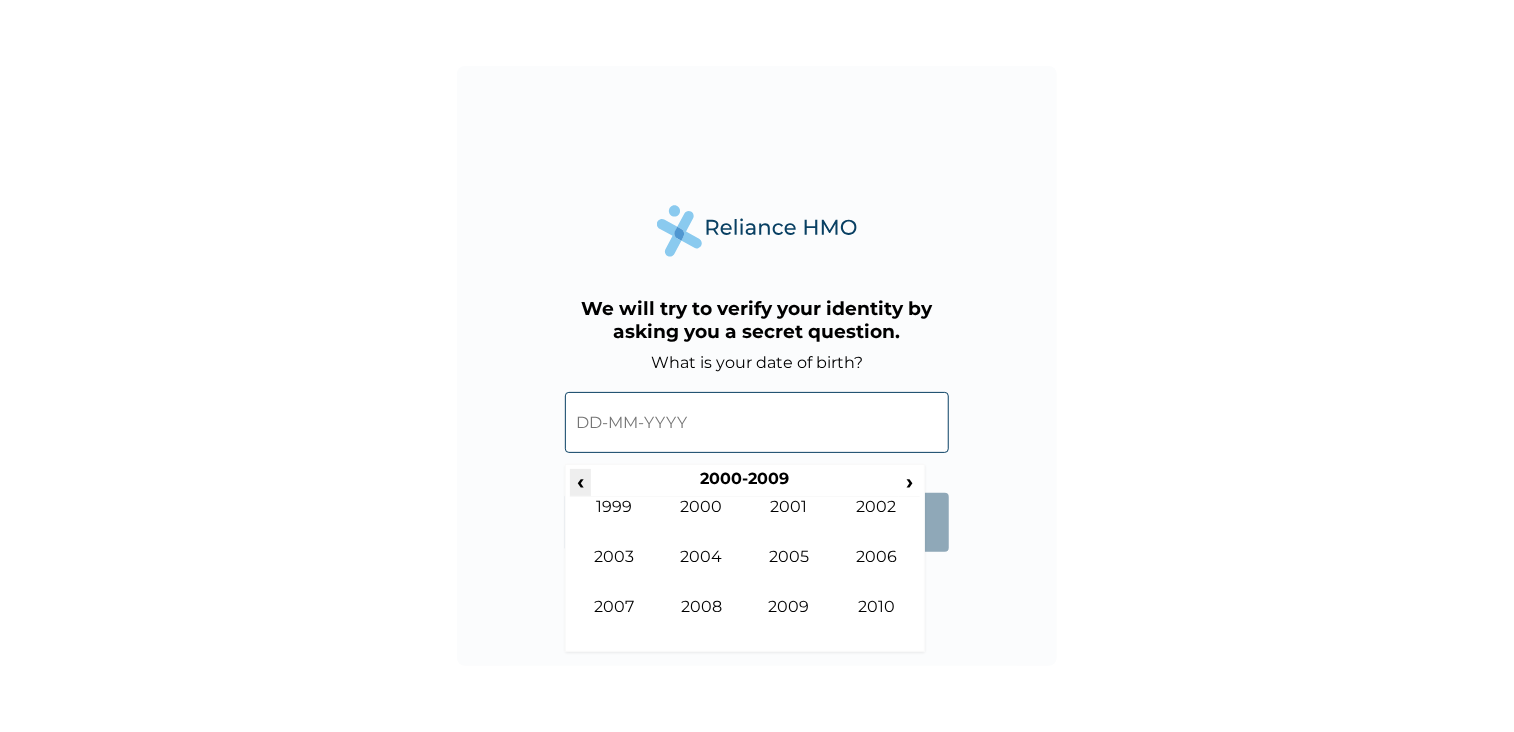 click on "‹" at bounding box center (580, 481) 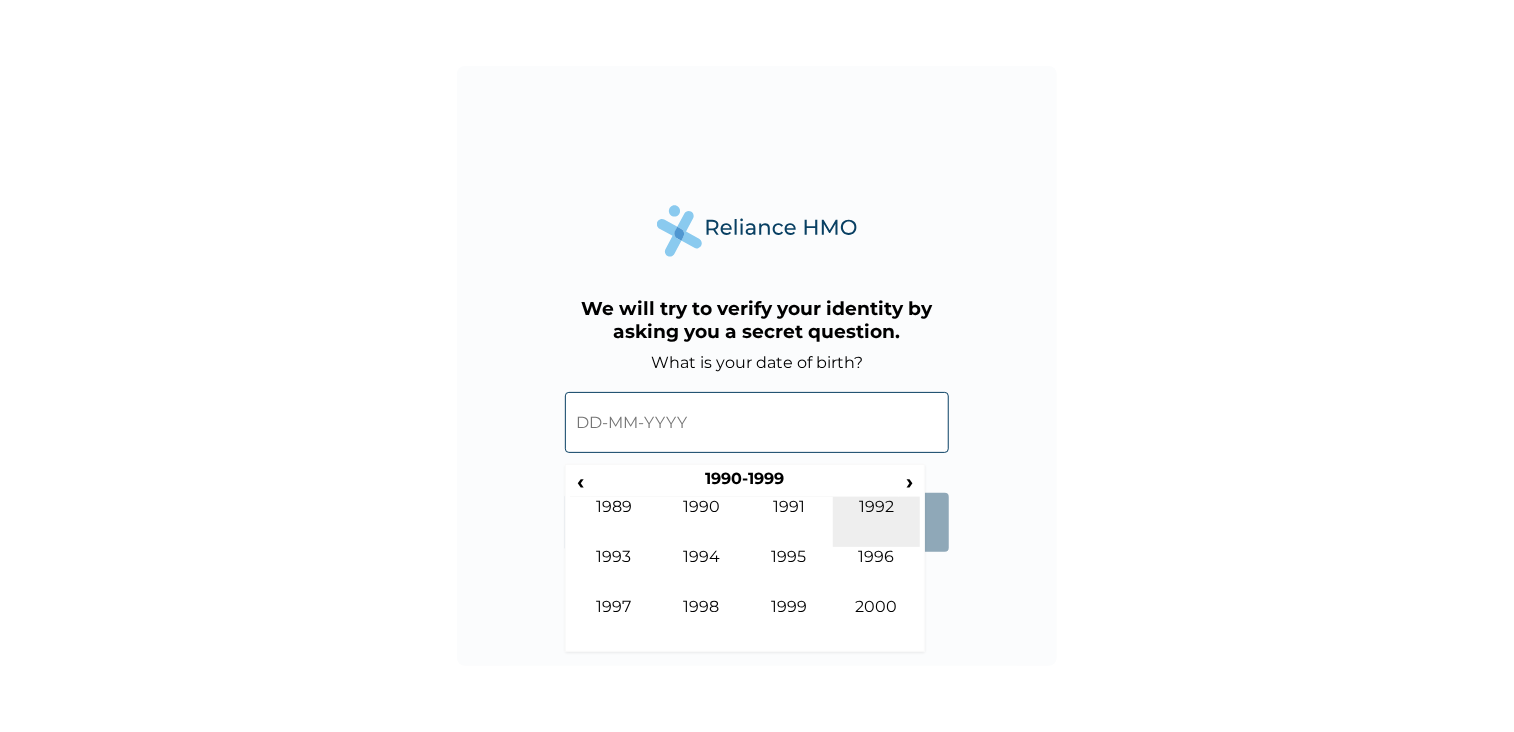 click on "1992" at bounding box center [877, 522] 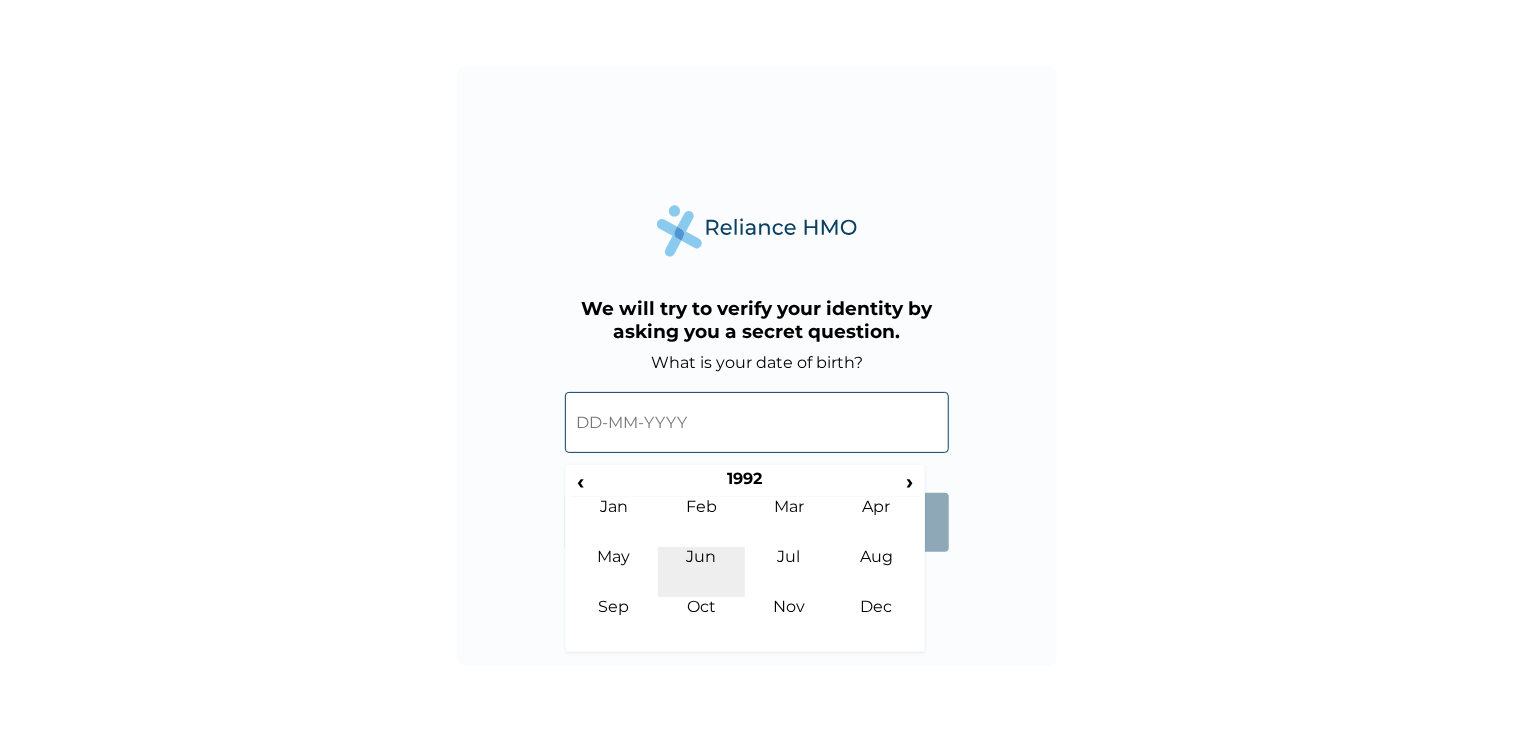 click on "Jun" at bounding box center [702, 572] 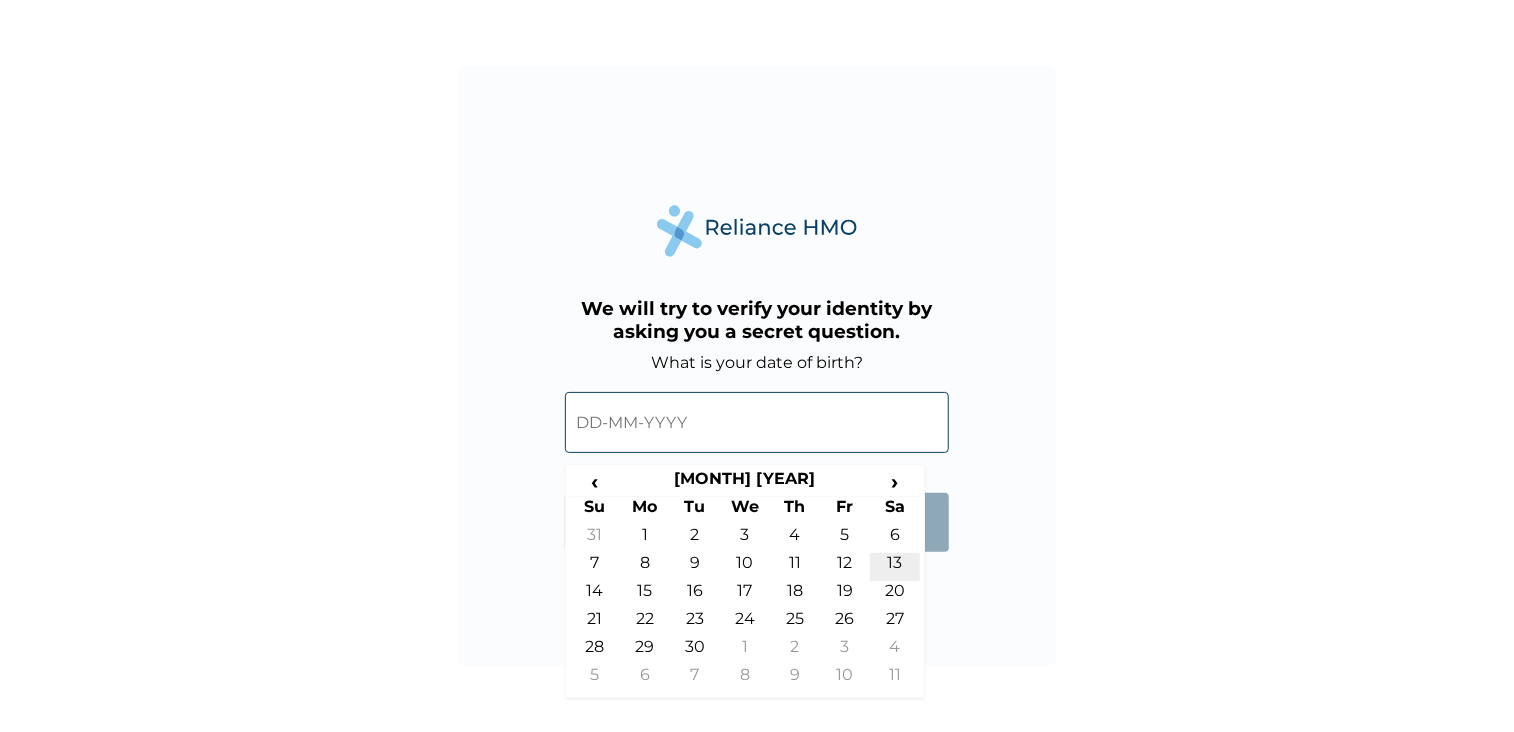 click on "13" at bounding box center (895, 567) 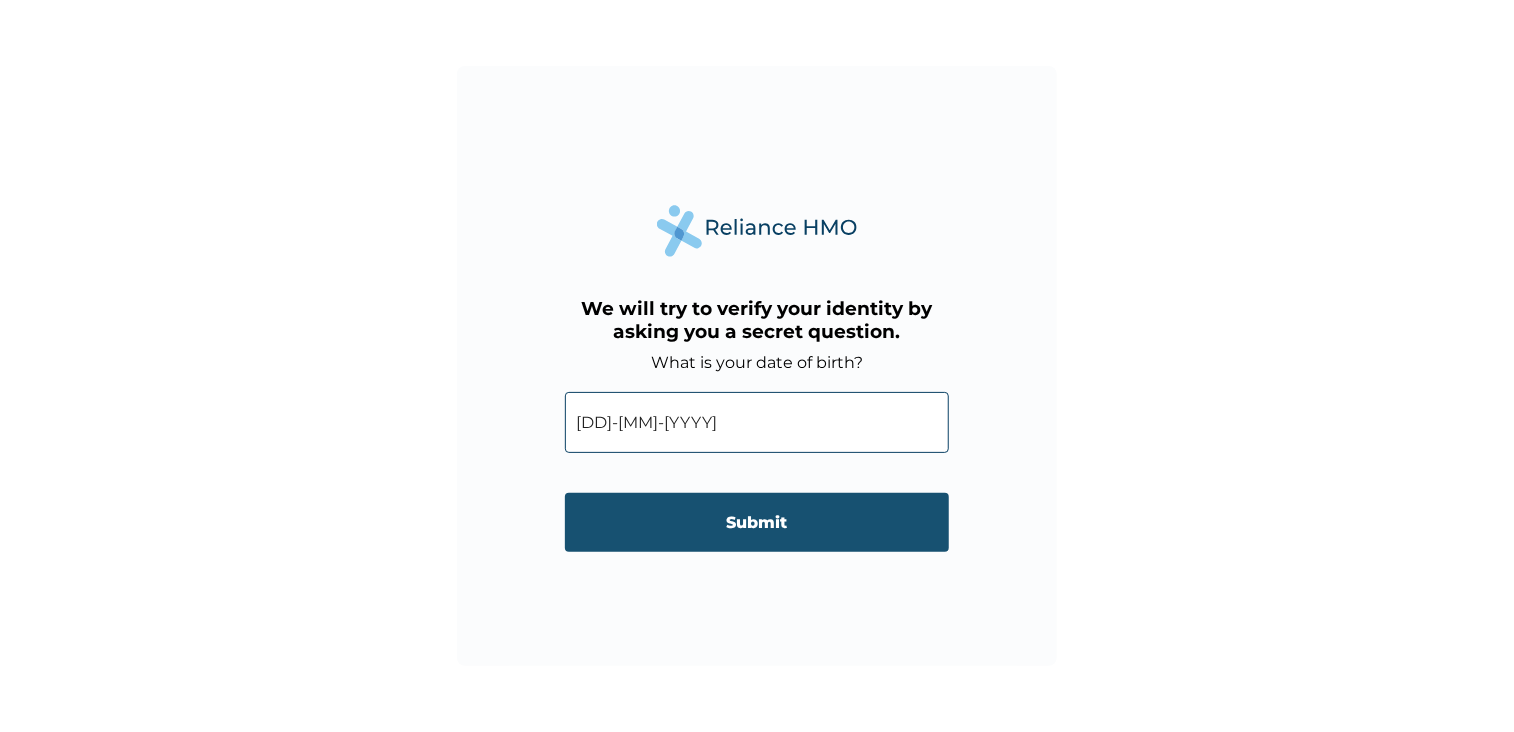 click on "Submit" at bounding box center [757, 522] 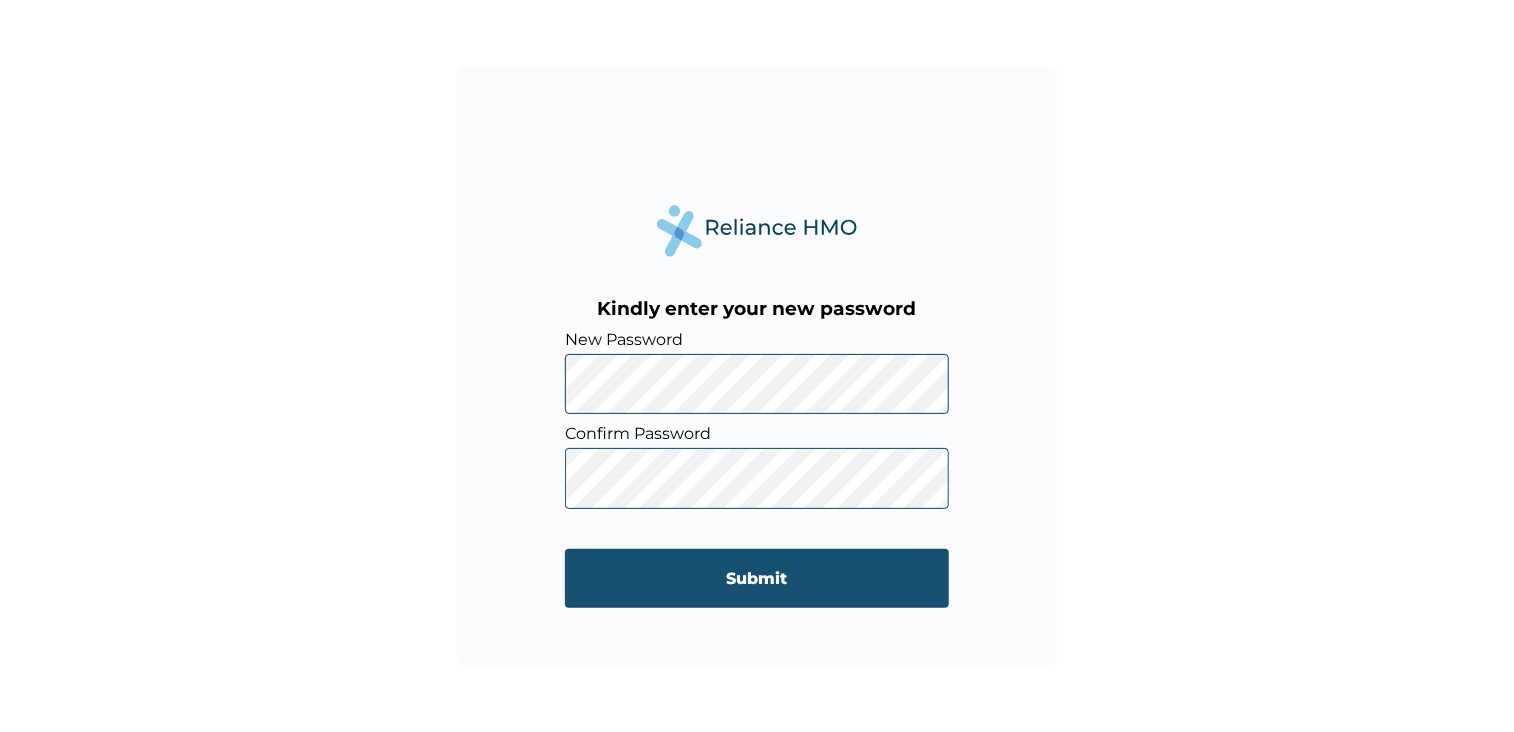 click on "Submit" at bounding box center [757, 578] 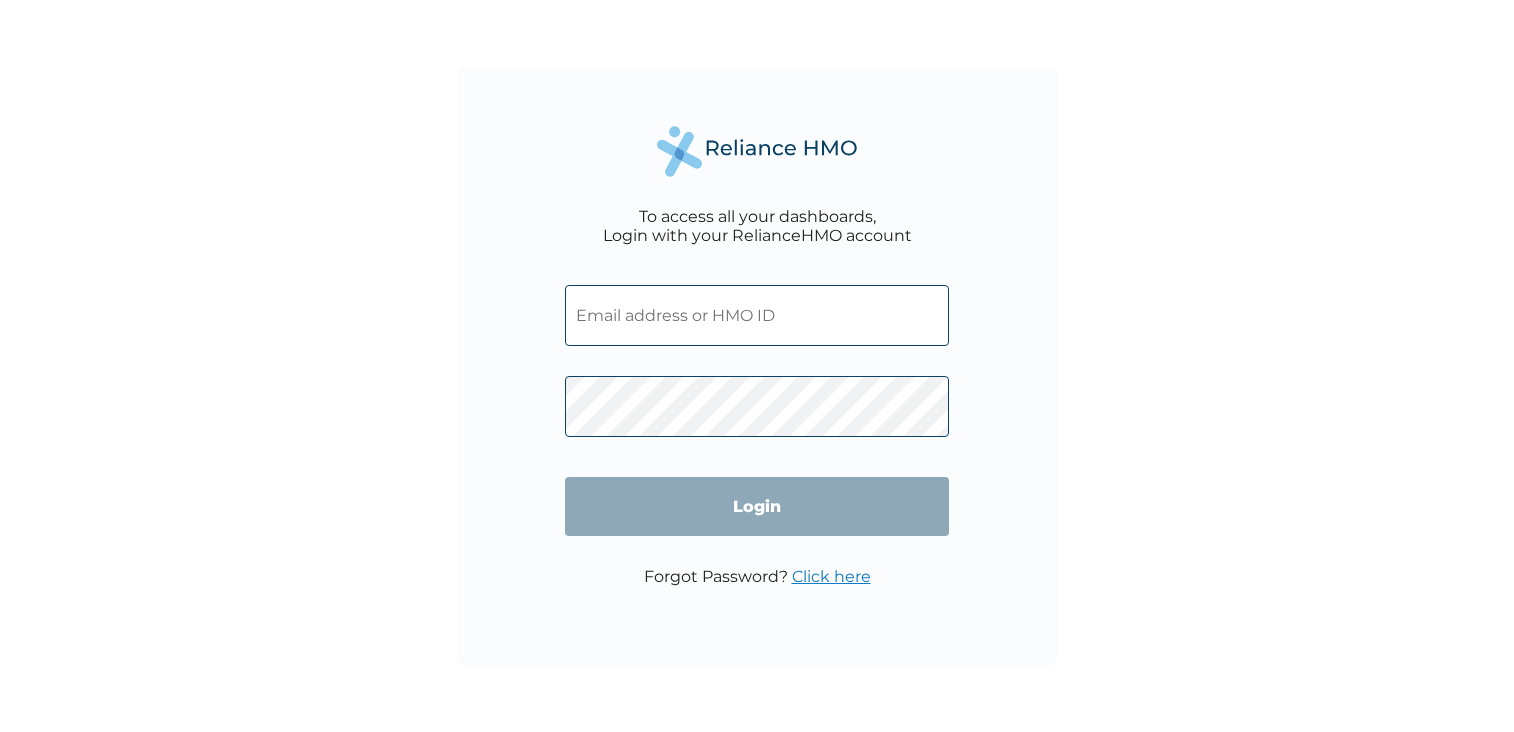 scroll, scrollTop: 0, scrollLeft: 0, axis: both 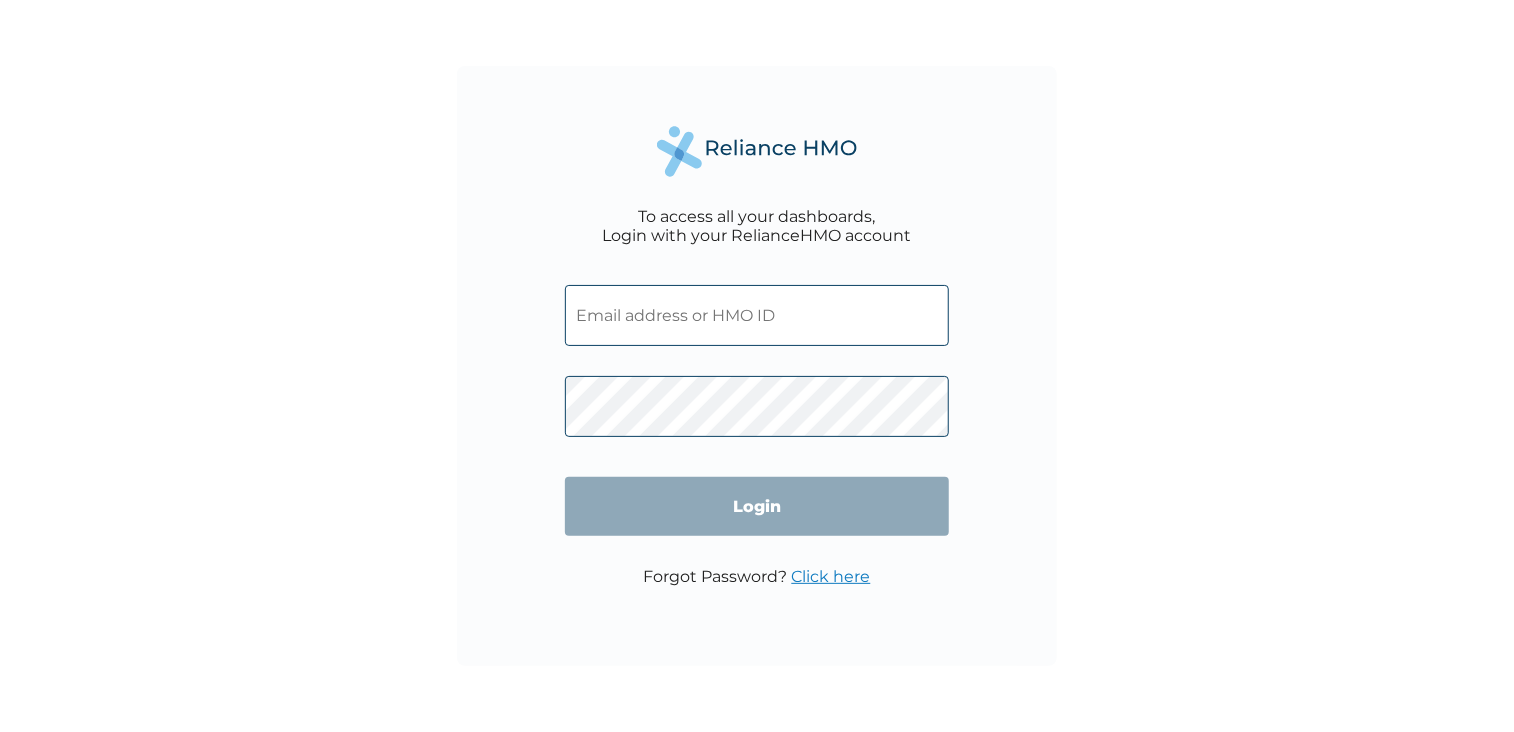 click at bounding box center (757, 315) 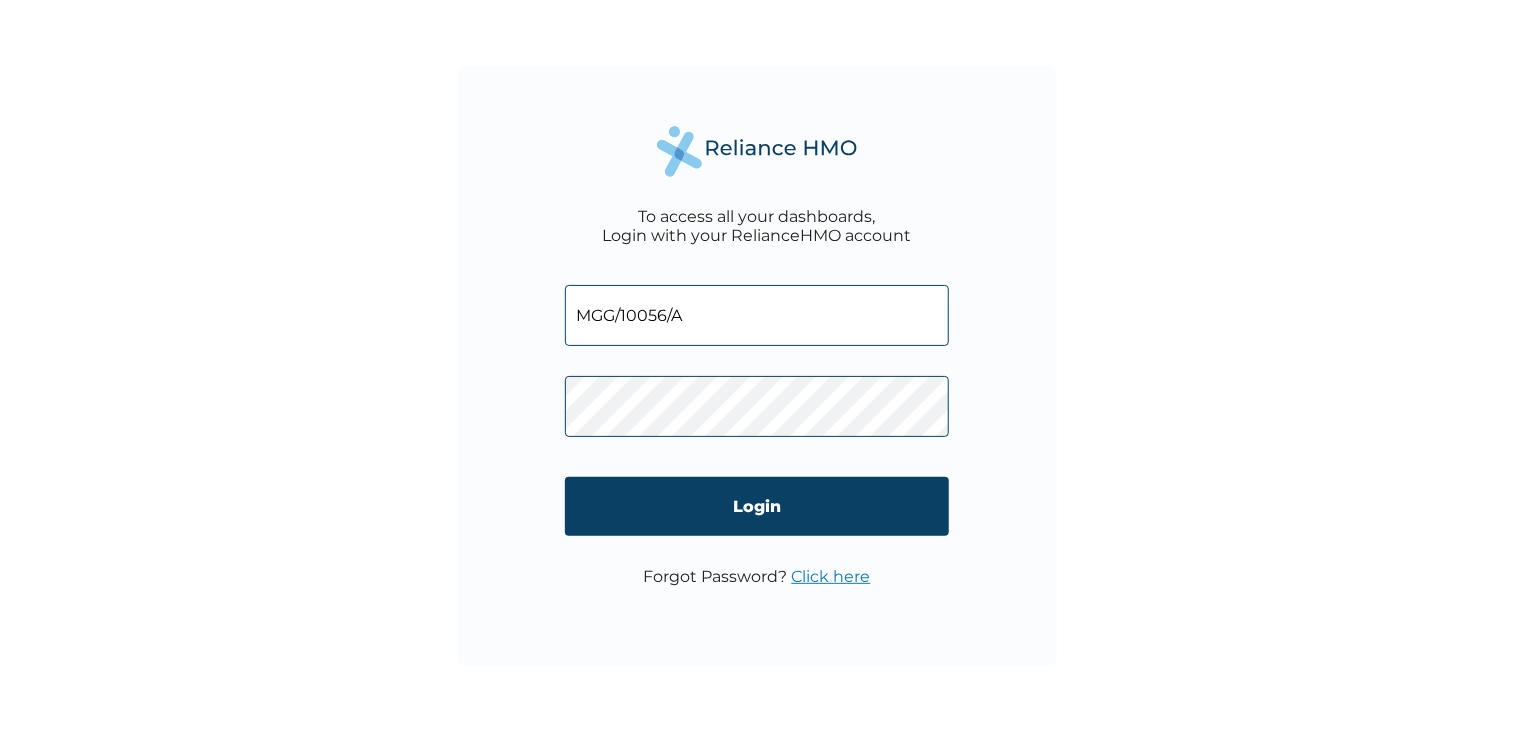 click on "Login" at bounding box center (757, 506) 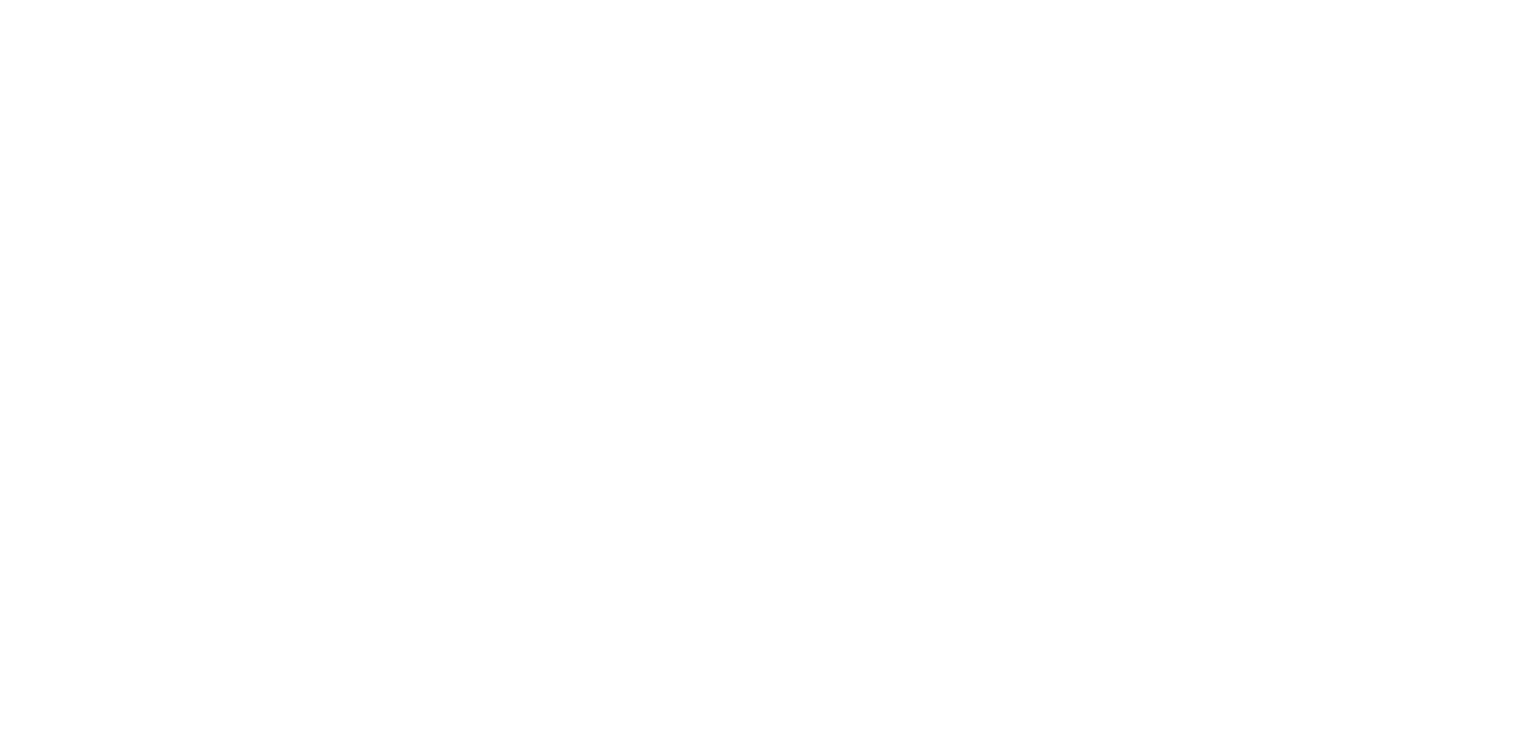 scroll, scrollTop: 0, scrollLeft: 0, axis: both 